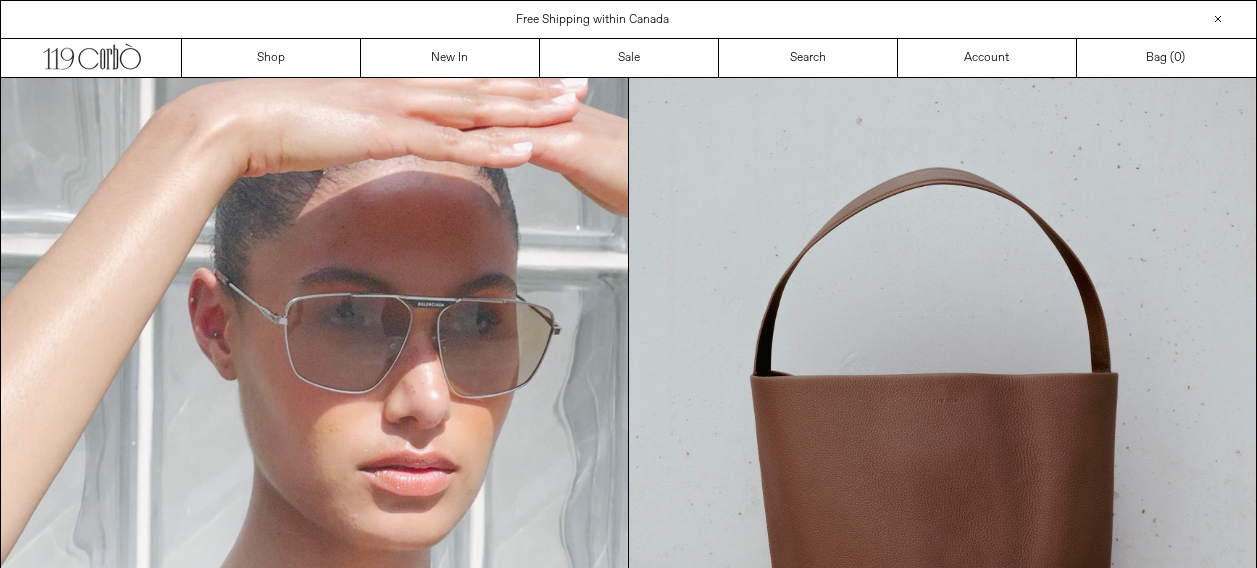 scroll, scrollTop: 0, scrollLeft: 0, axis: both 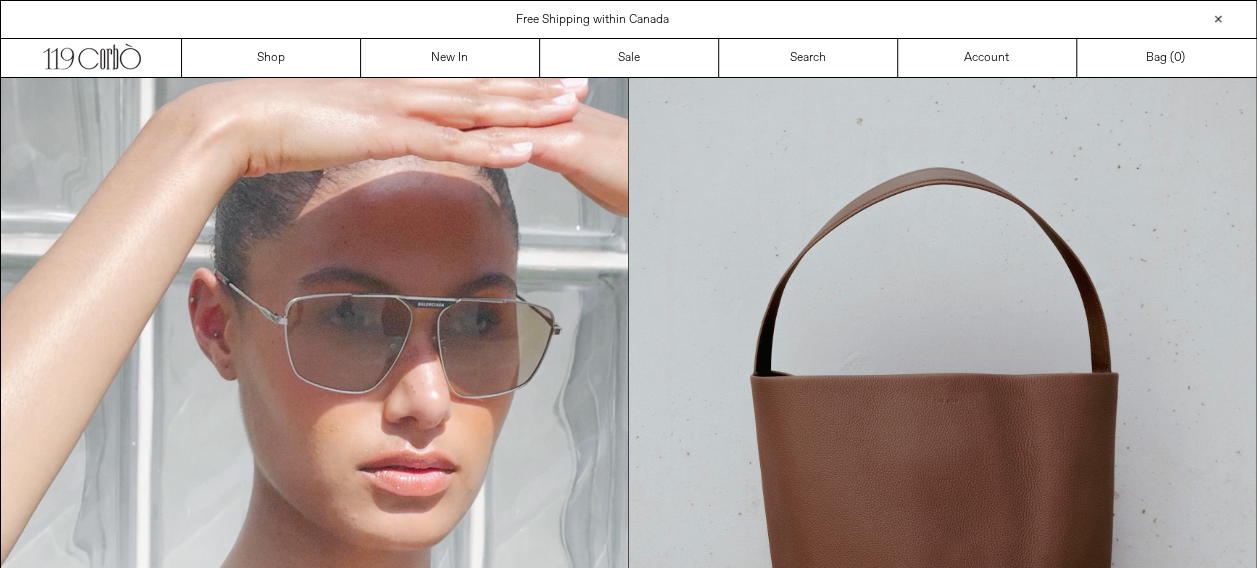 click on "New In" at bounding box center [450, 58] 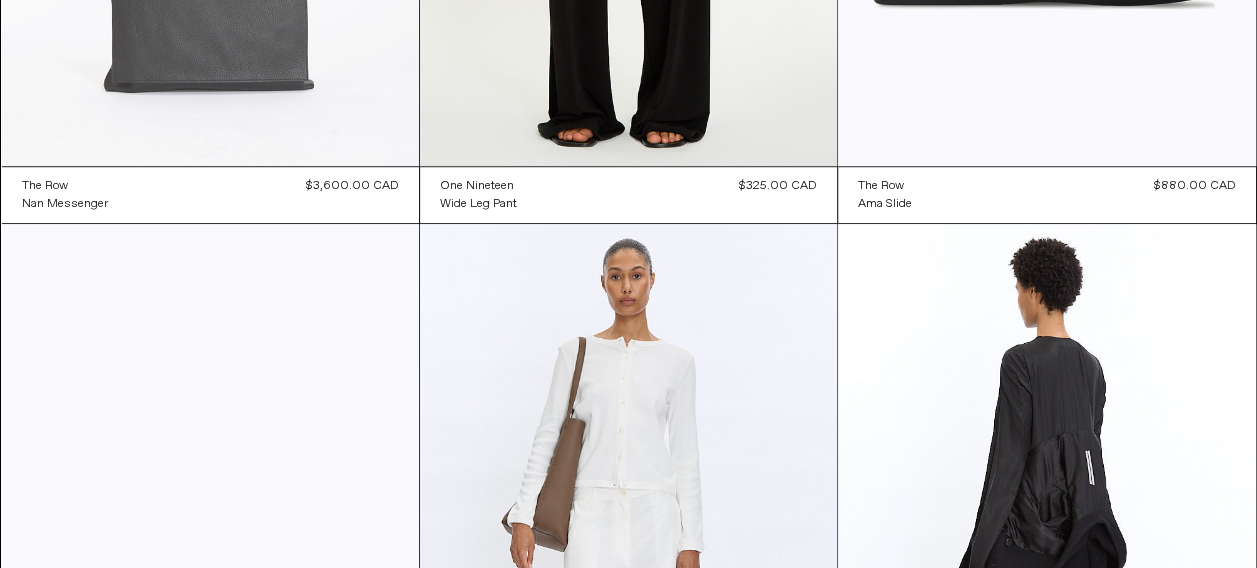 scroll, scrollTop: 0, scrollLeft: 0, axis: both 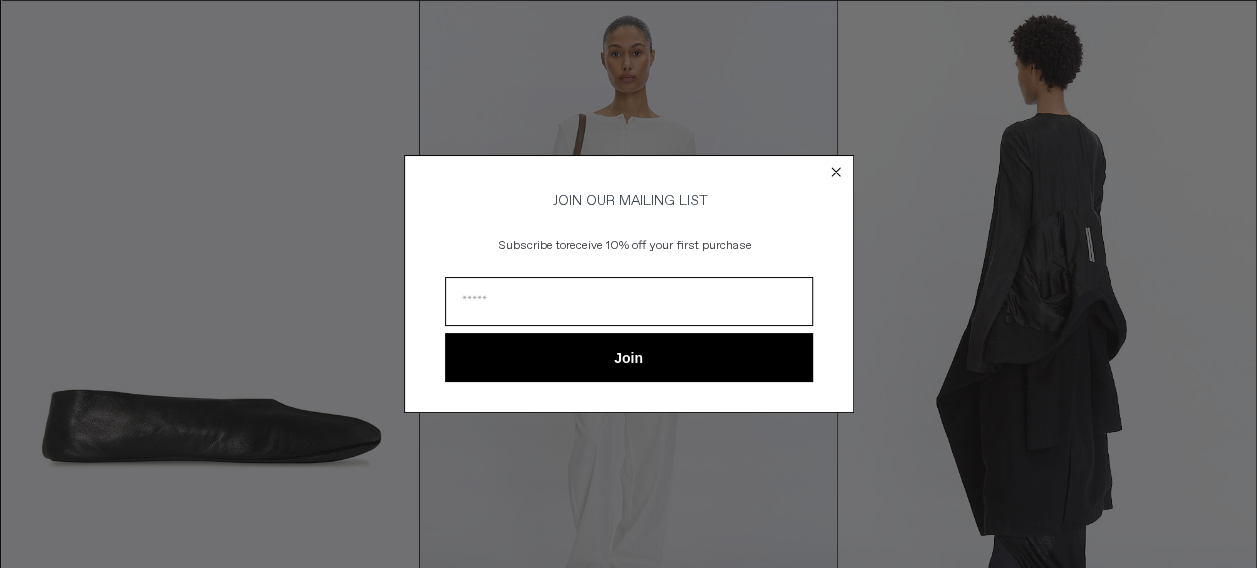 click 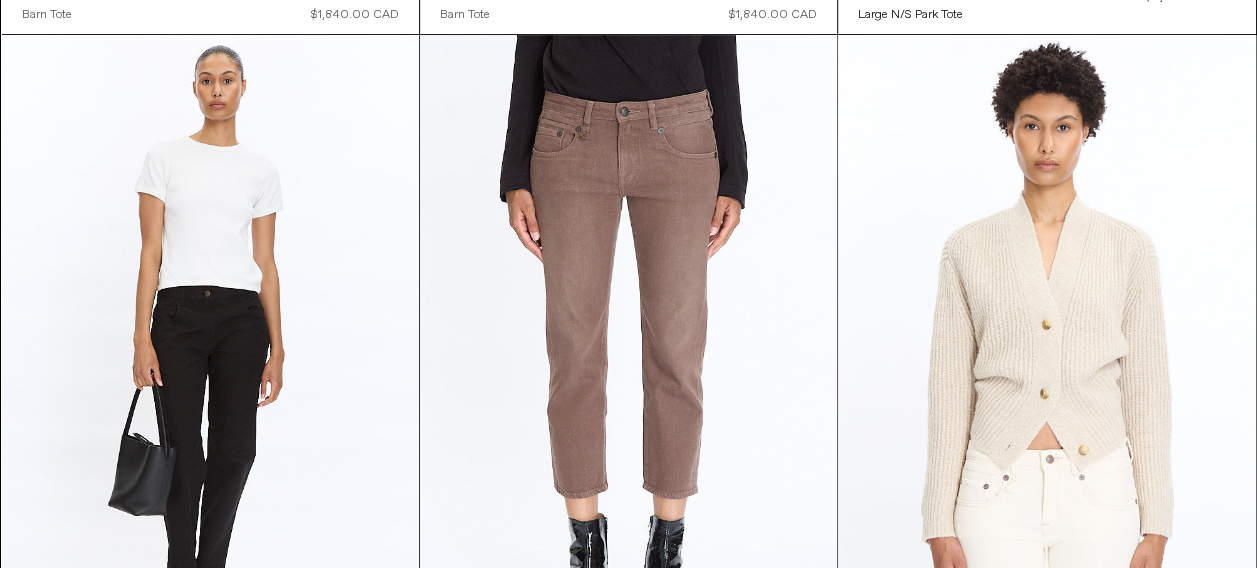 scroll, scrollTop: 4300, scrollLeft: 0, axis: vertical 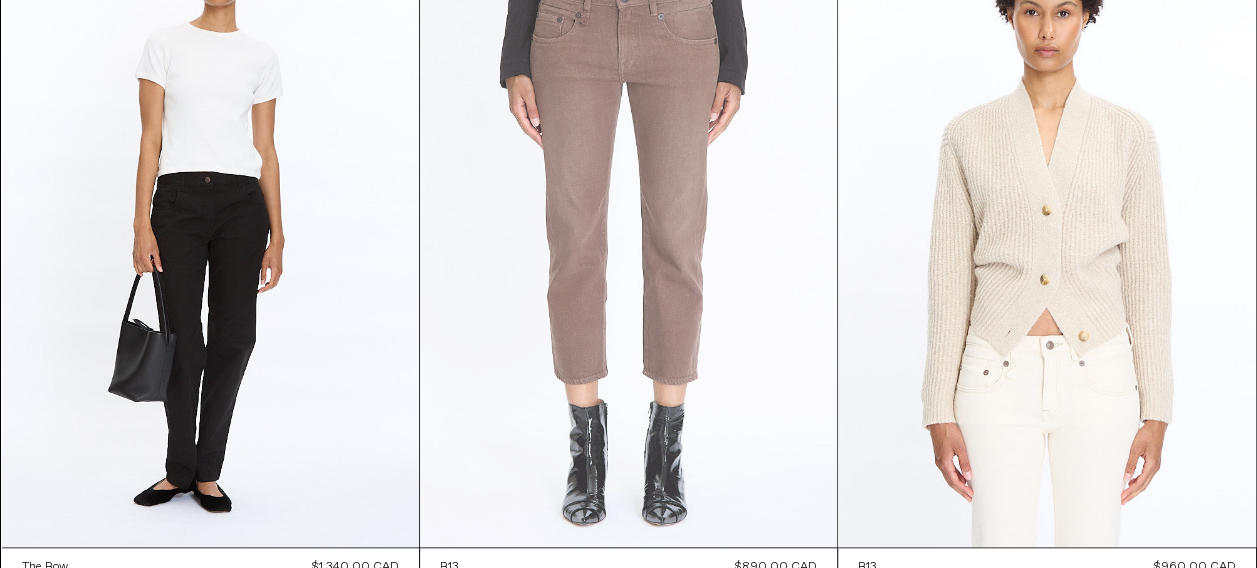 click at bounding box center (628, 234) 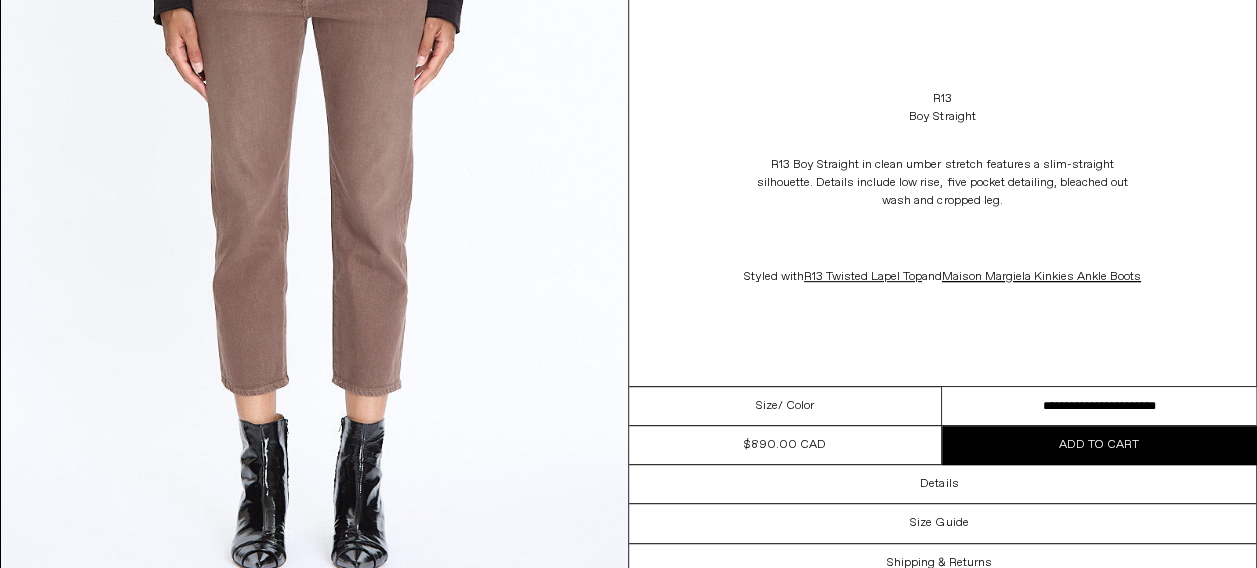 scroll, scrollTop: 0, scrollLeft: 0, axis: both 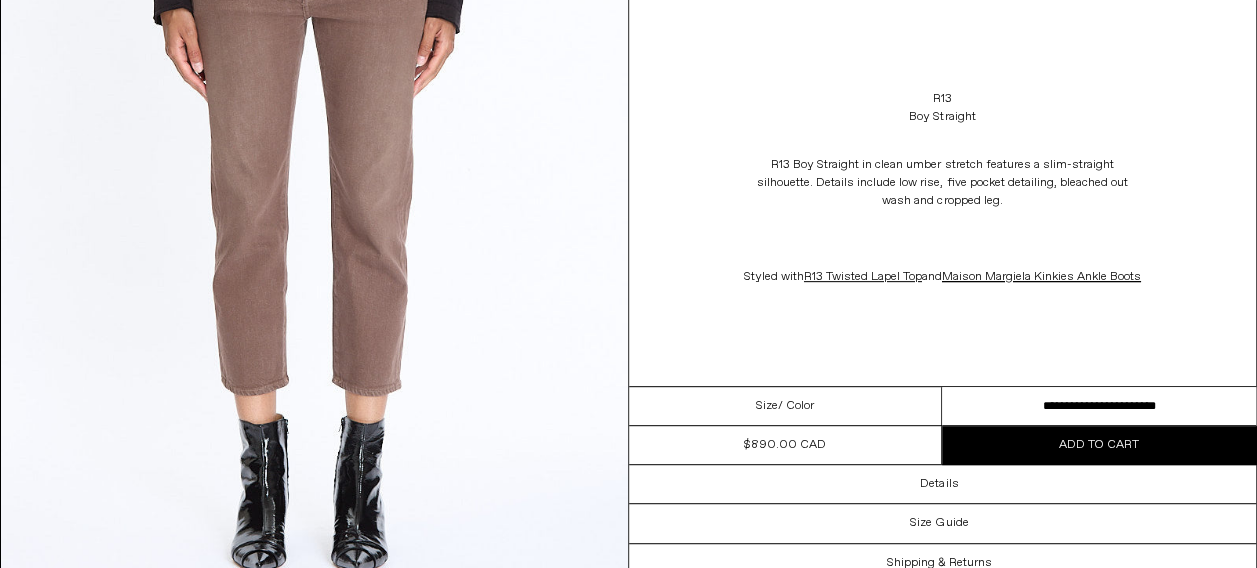click on "**********" at bounding box center (1099, 406) 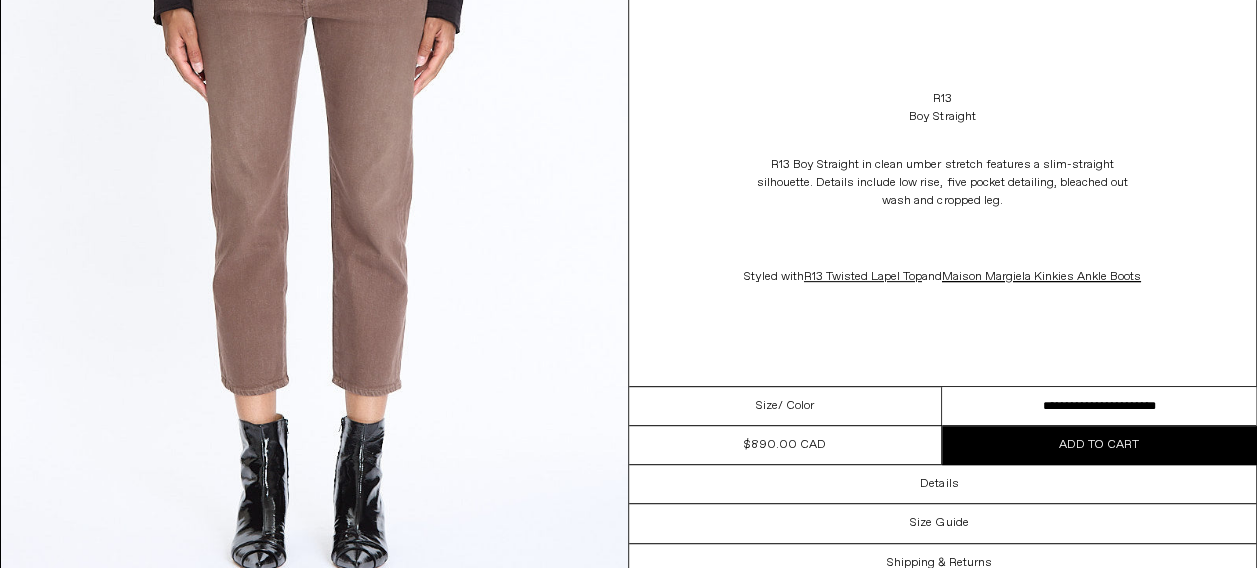 click on "R13
Boy Straight
R13 Boy Straight in clean umber stretch features a slim-straight silhouette. Details include low rise, five pocket detailing, bleached out wash and cropped leg.
Styled with  R13 Twisted Lapel Top  and  Maison Margiela Kinkies Ankle Boots" at bounding box center (943, 193) 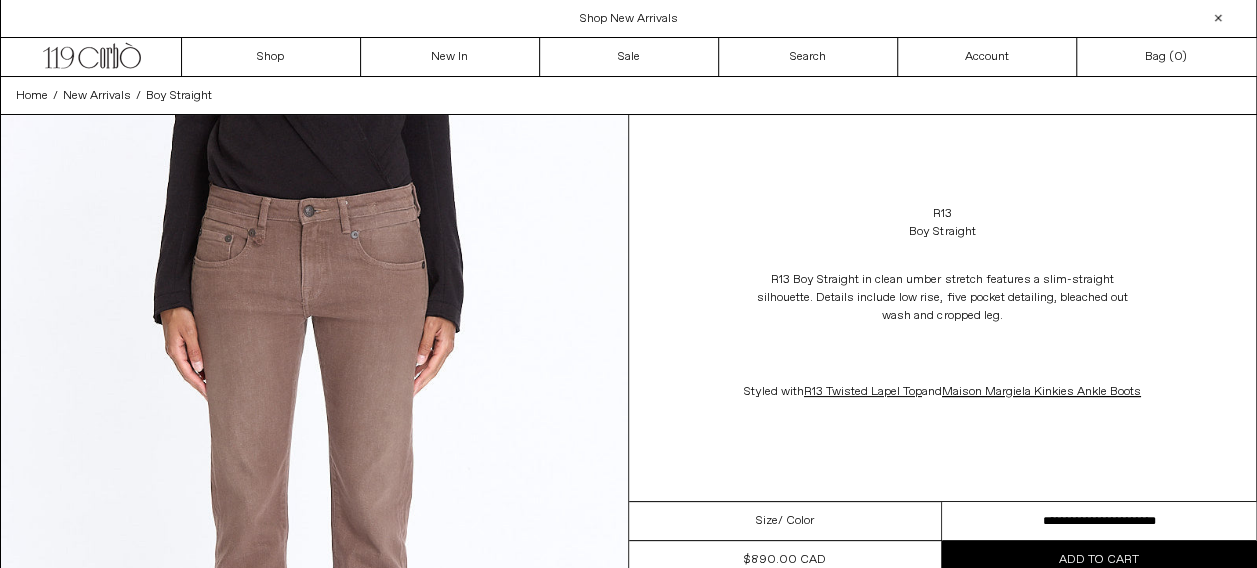 scroll, scrollTop: 0, scrollLeft: 0, axis: both 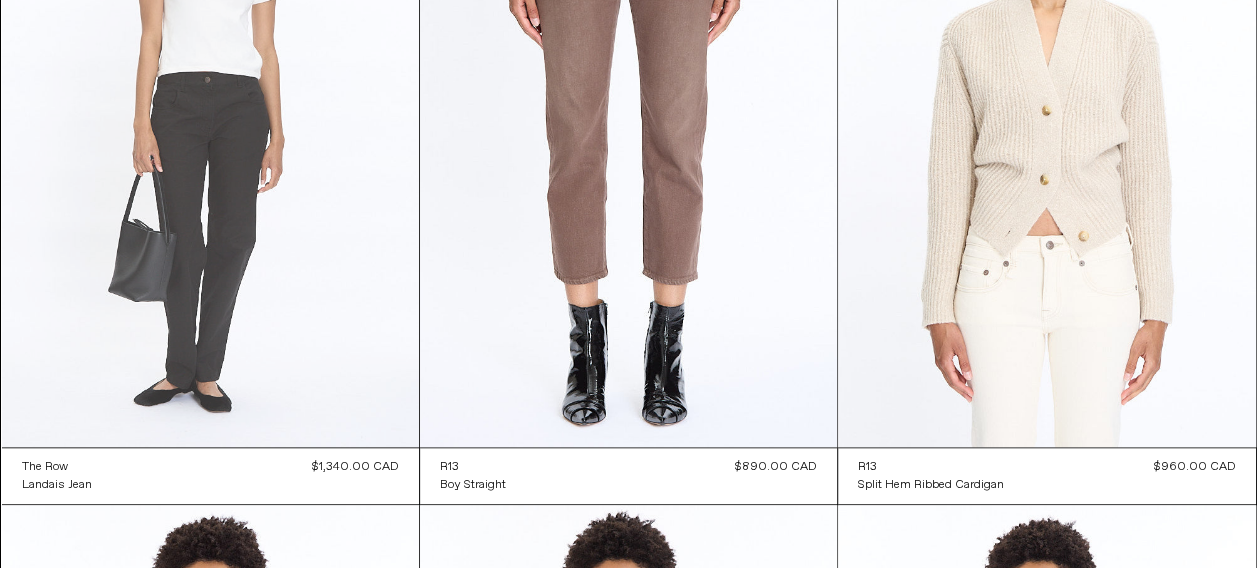 click at bounding box center [210, 134] 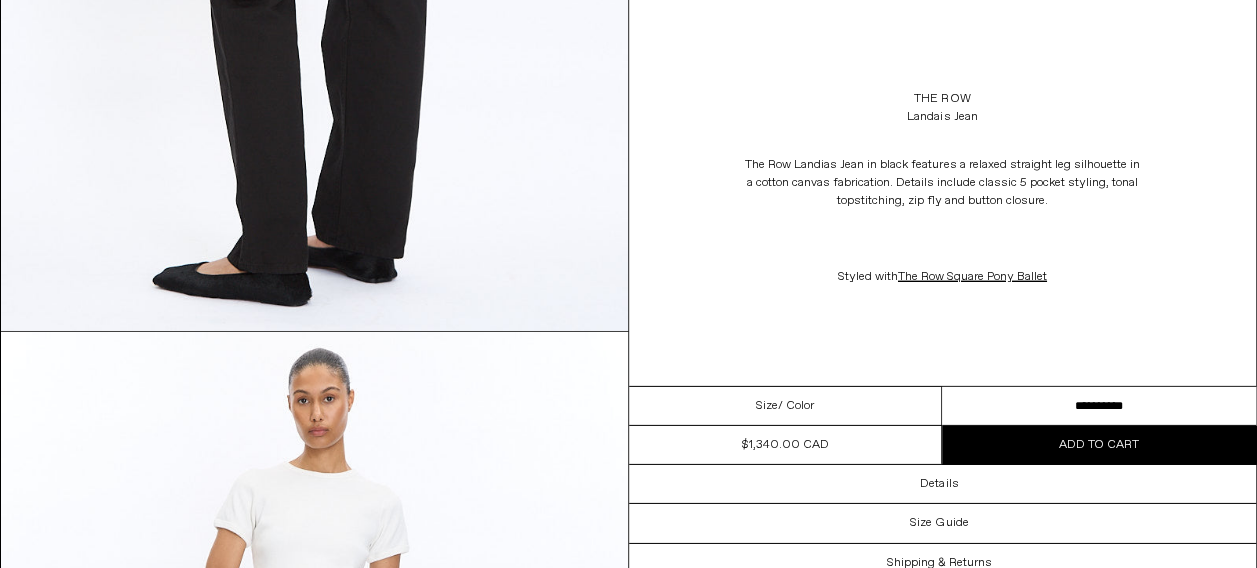 scroll, scrollTop: 3100, scrollLeft: 0, axis: vertical 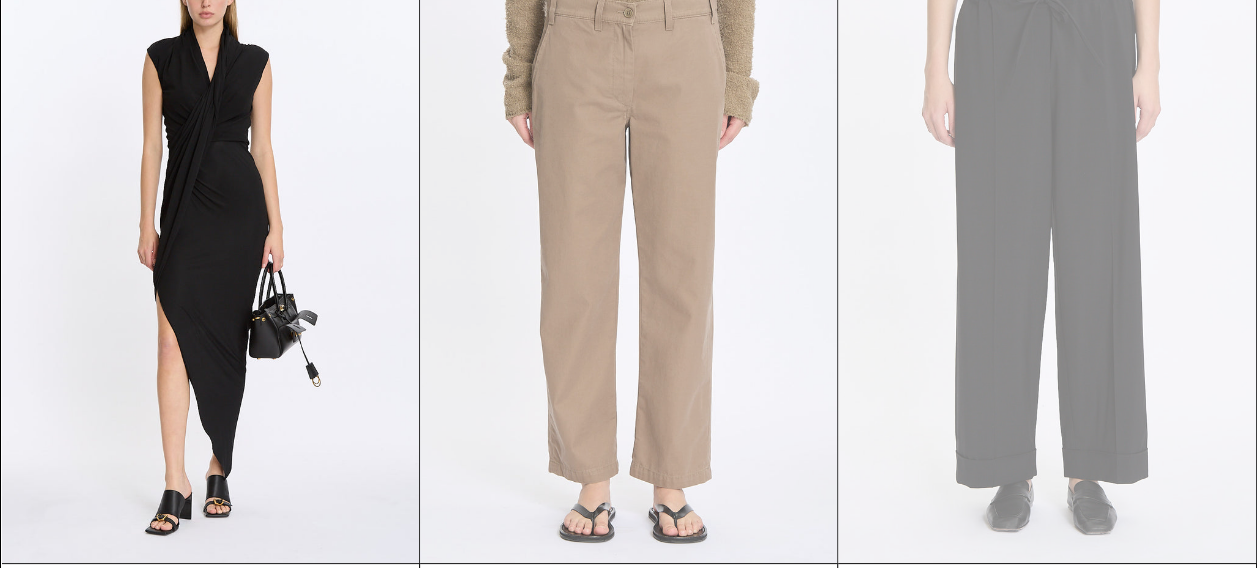 click at bounding box center (628, 250) 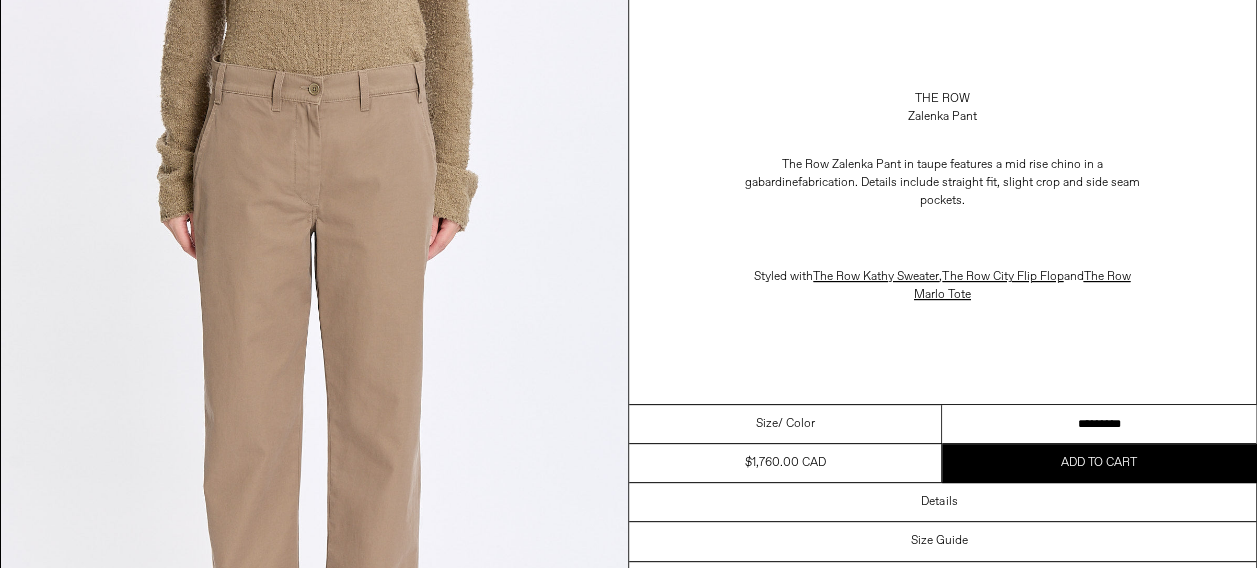 scroll, scrollTop: 200, scrollLeft: 0, axis: vertical 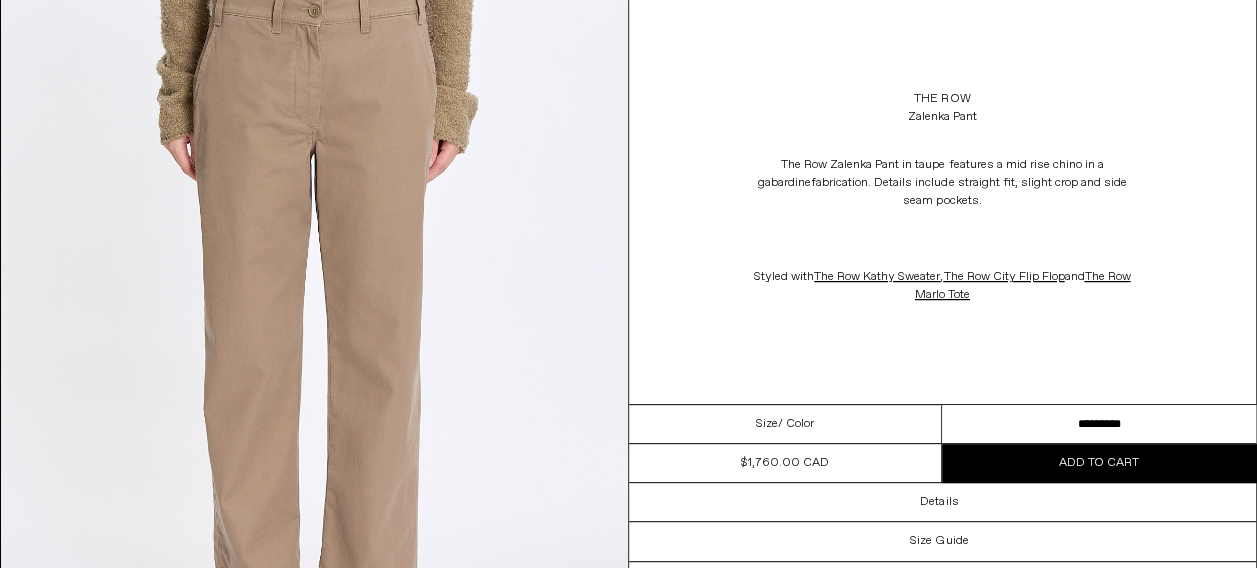 click on "**********" at bounding box center [1099, 424] 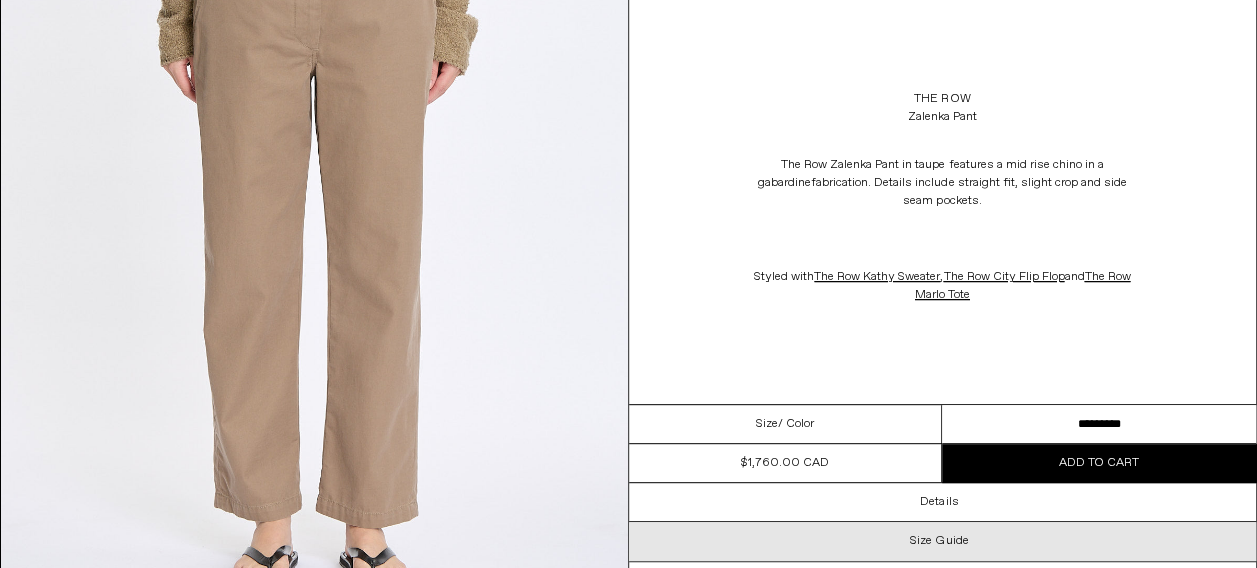 scroll, scrollTop: 600, scrollLeft: 0, axis: vertical 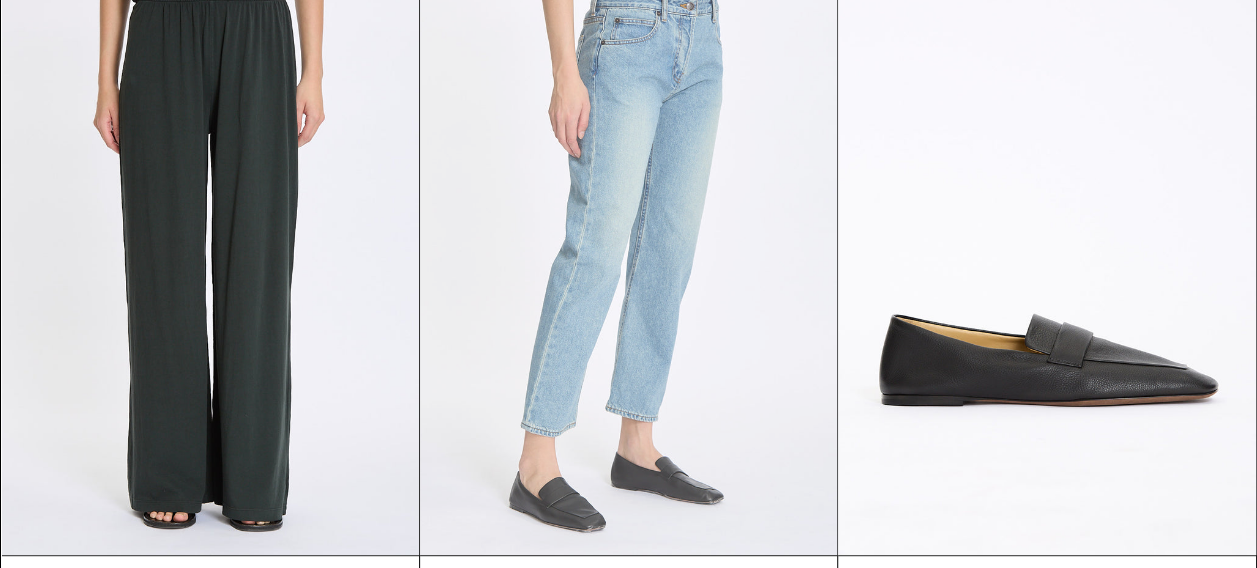 click at bounding box center (628, 242) 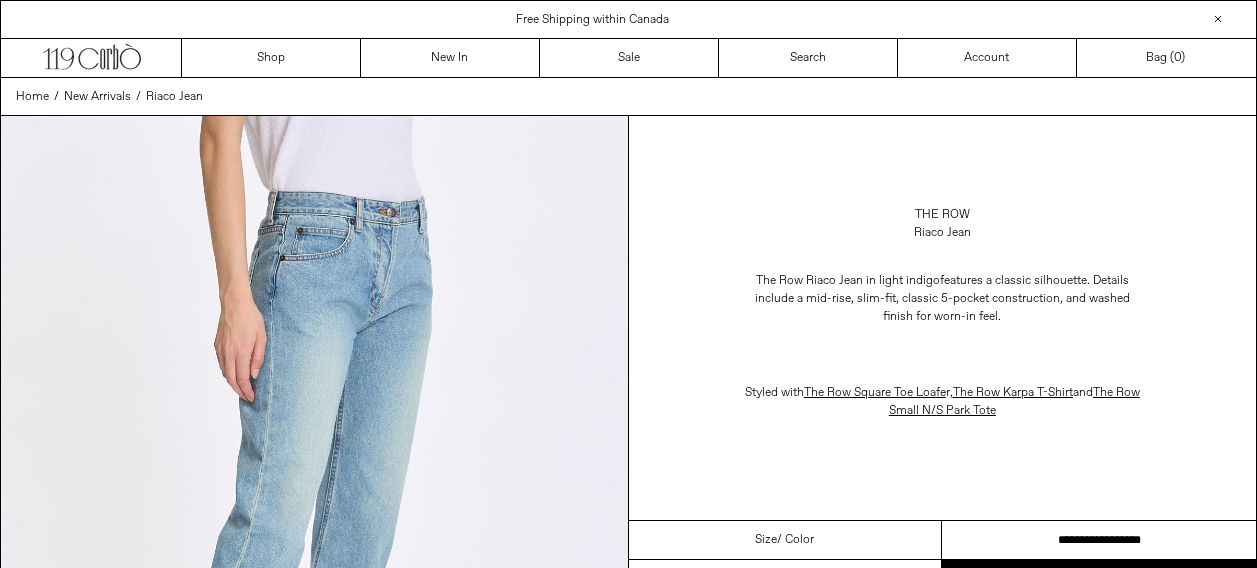 scroll, scrollTop: 0, scrollLeft: 0, axis: both 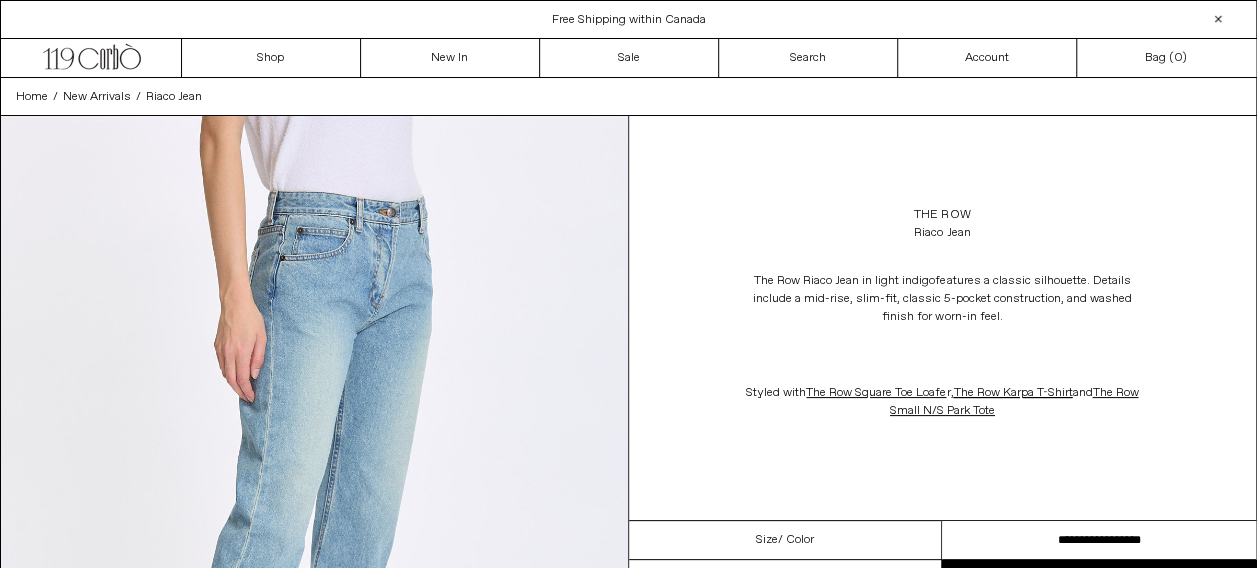 click on "**********" at bounding box center (1099, 540) 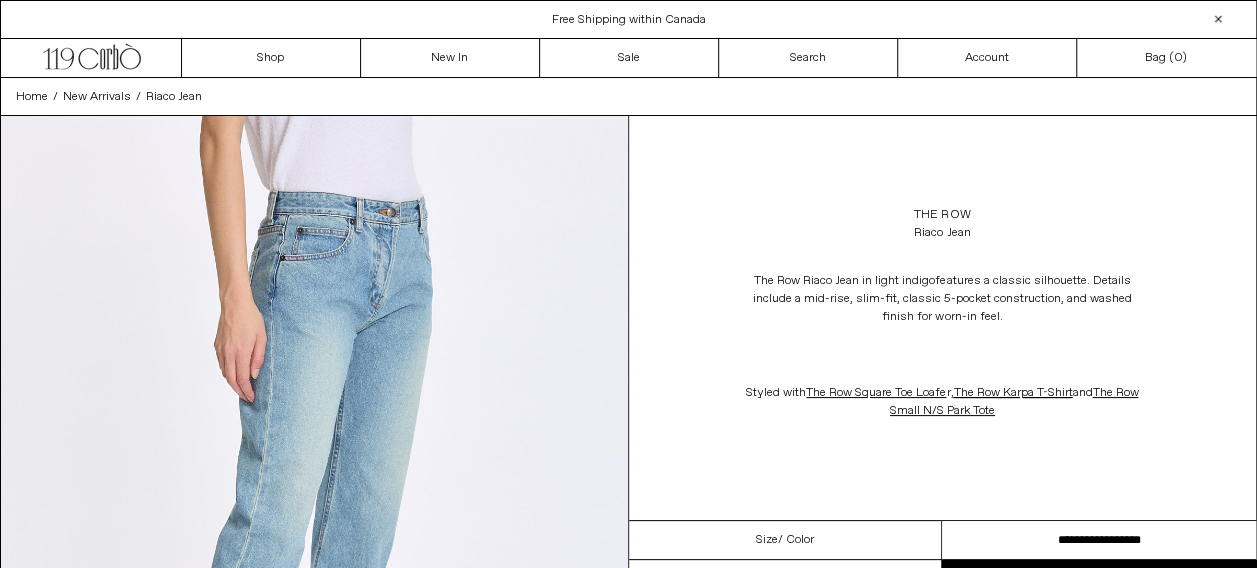 scroll, scrollTop: 0, scrollLeft: 0, axis: both 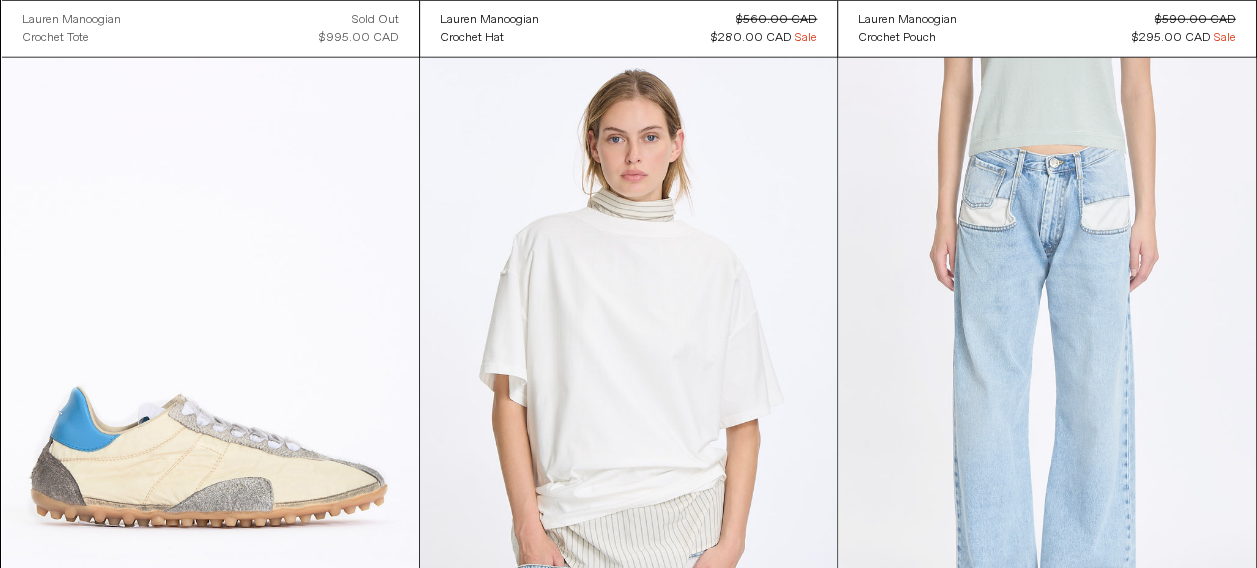 click at bounding box center [1046, 371] 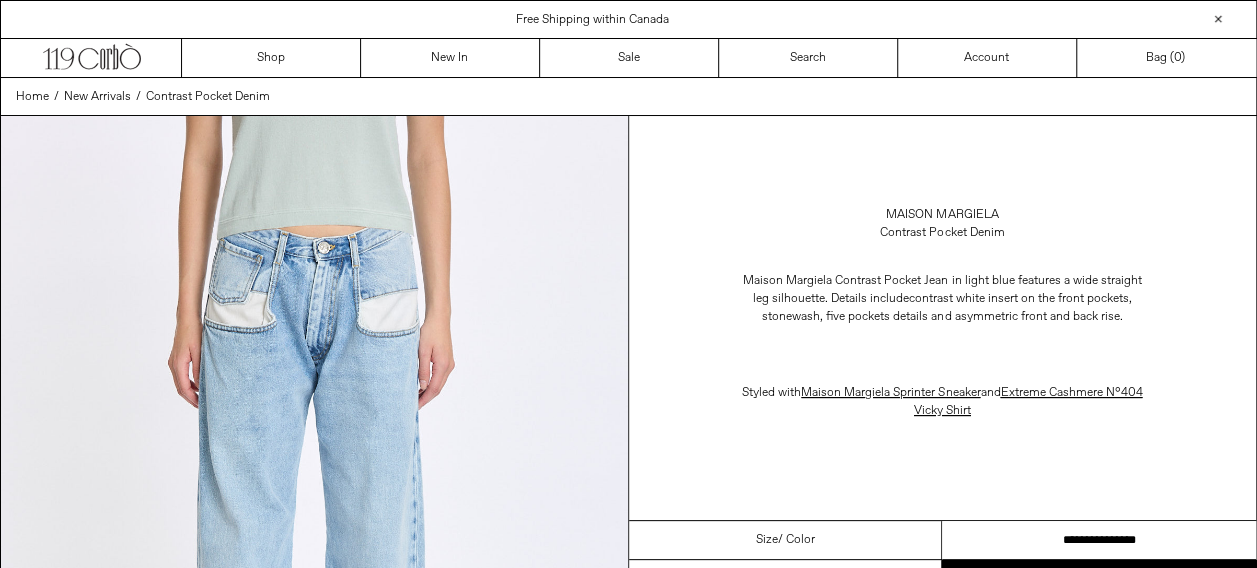 scroll, scrollTop: 200, scrollLeft: 0, axis: vertical 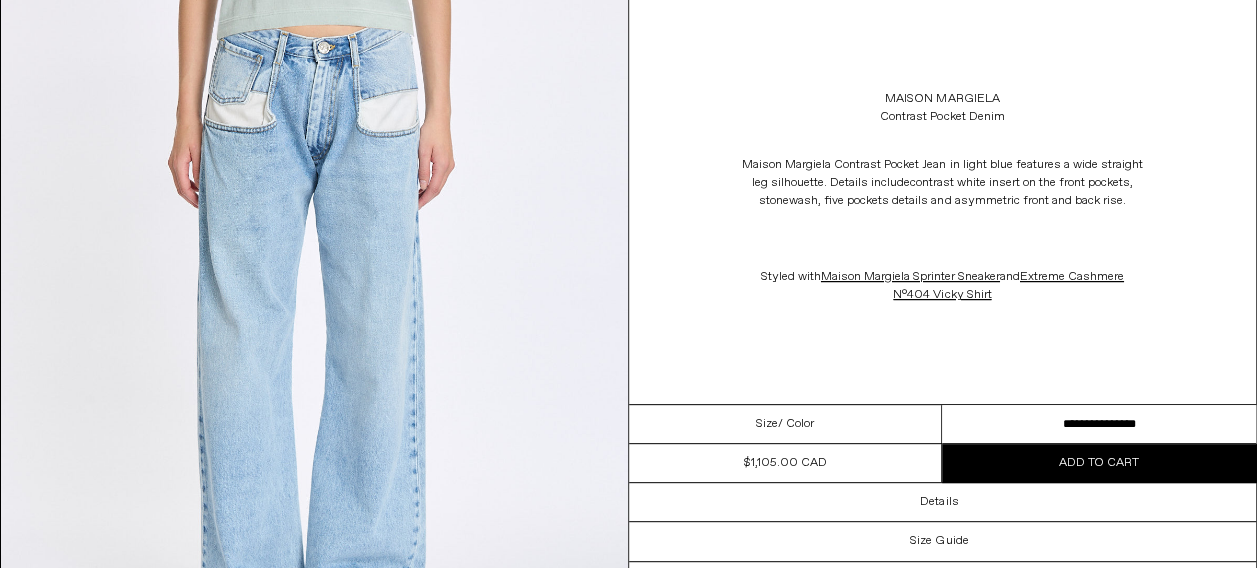 click on "**********" at bounding box center (1099, 424) 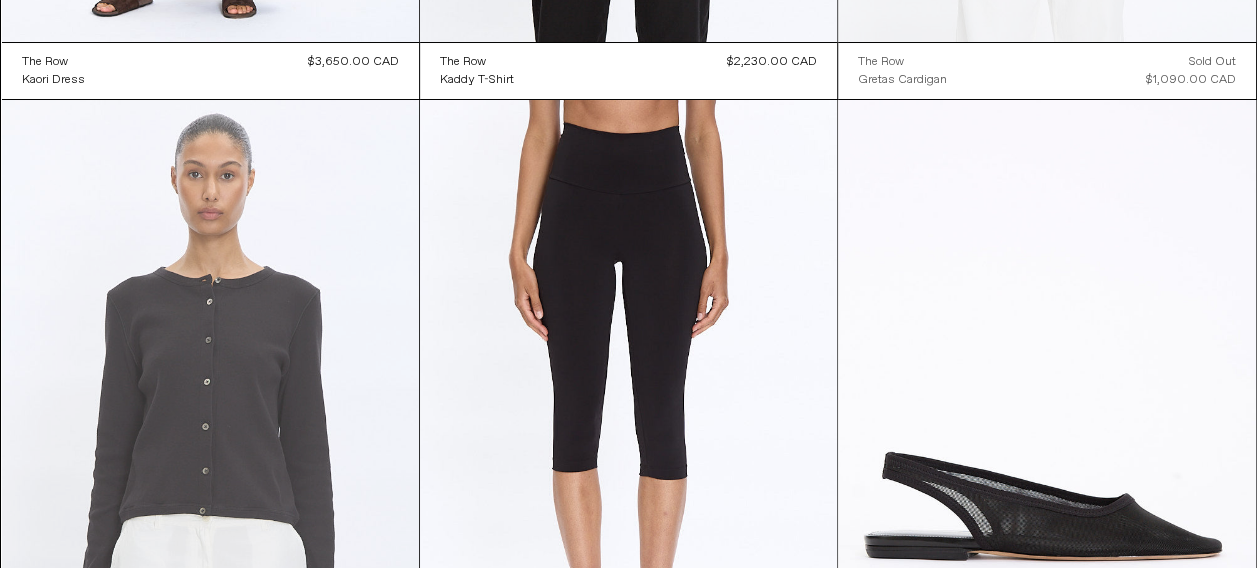 scroll, scrollTop: 7936, scrollLeft: 0, axis: vertical 